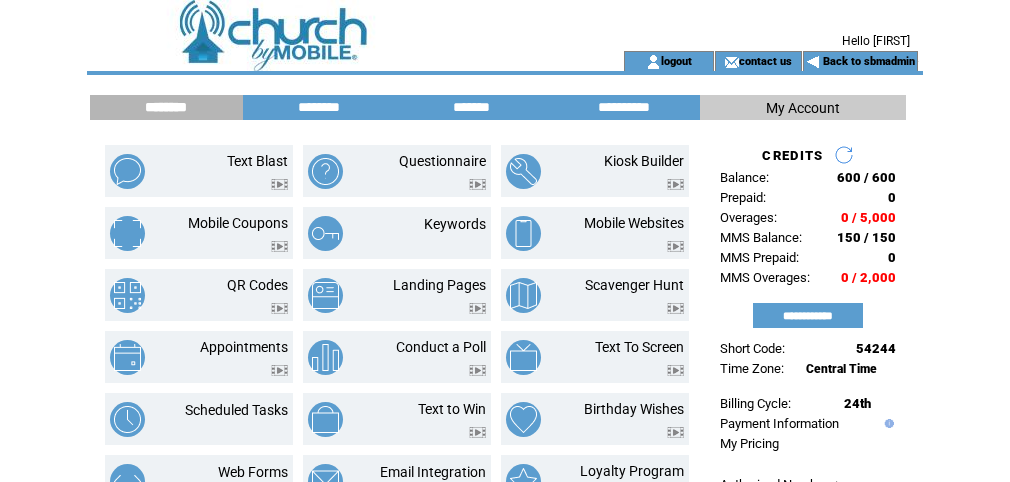 scroll, scrollTop: 460, scrollLeft: 0, axis: vertical 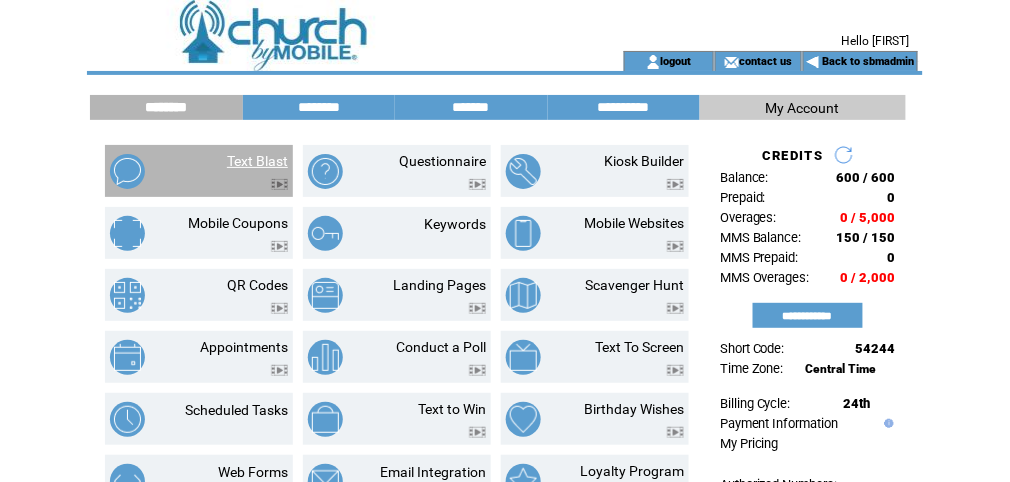 click on "Text Blast" at bounding box center [257, 161] 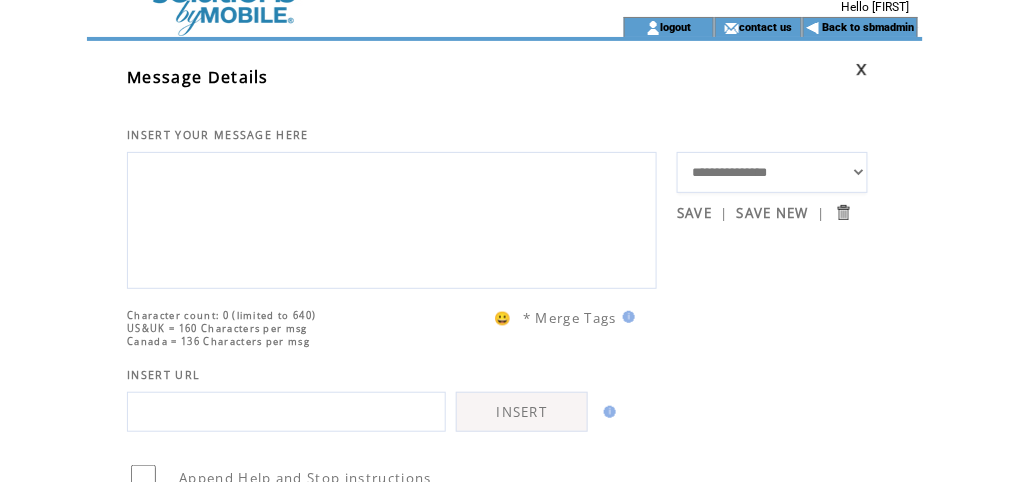 scroll, scrollTop: 53, scrollLeft: 0, axis: vertical 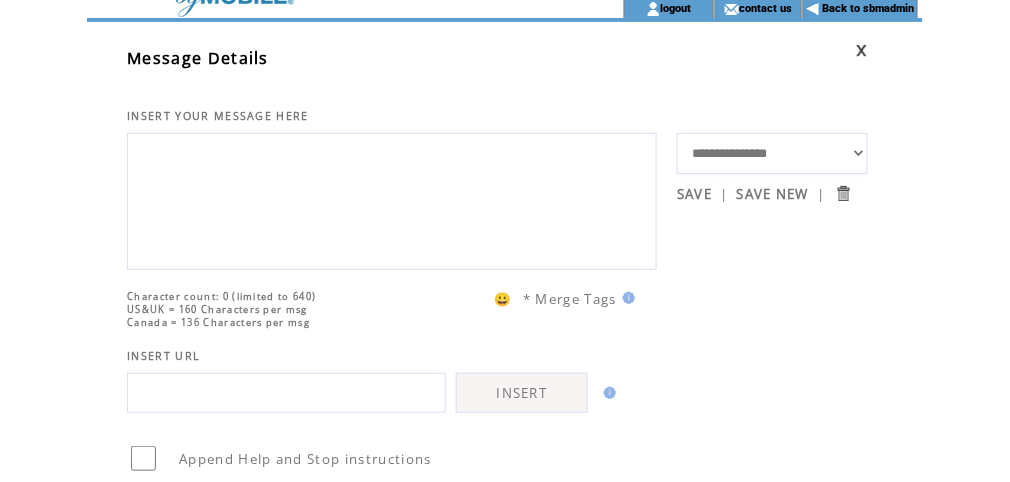 click at bounding box center [392, 199] 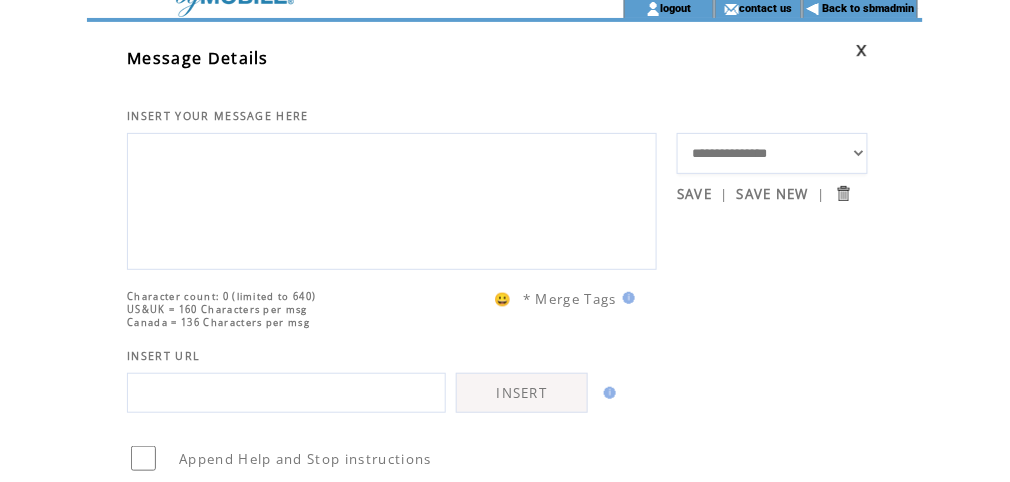 paste on "**********" 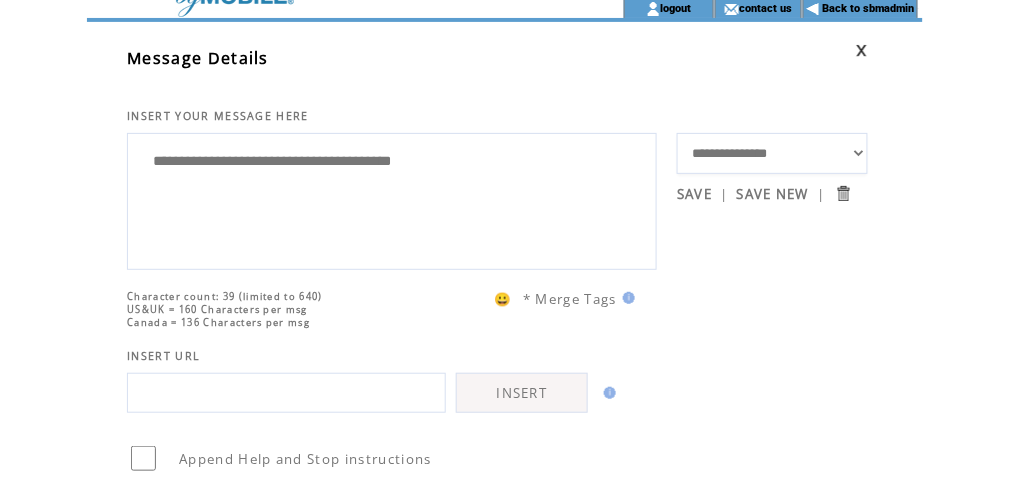 click on "**********" at bounding box center [392, 199] 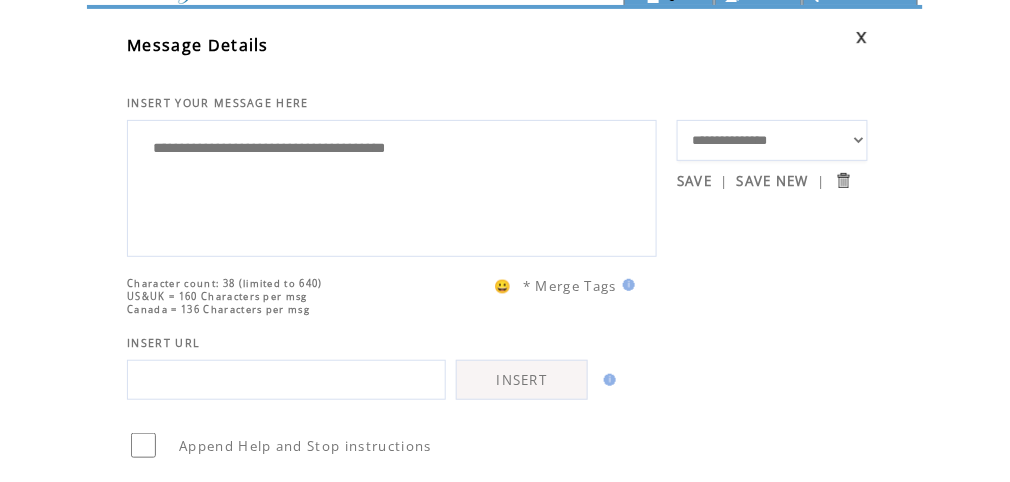 scroll, scrollTop: 0, scrollLeft: 0, axis: both 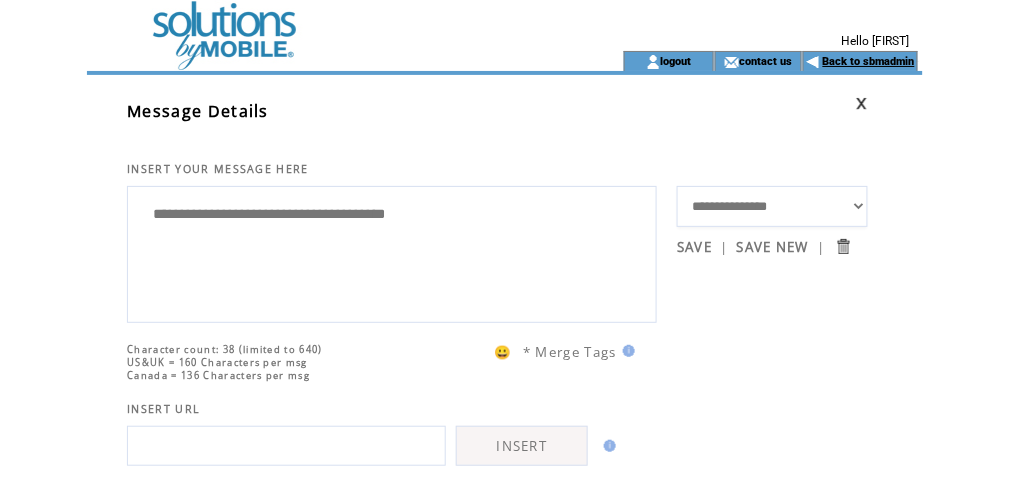 type on "**********" 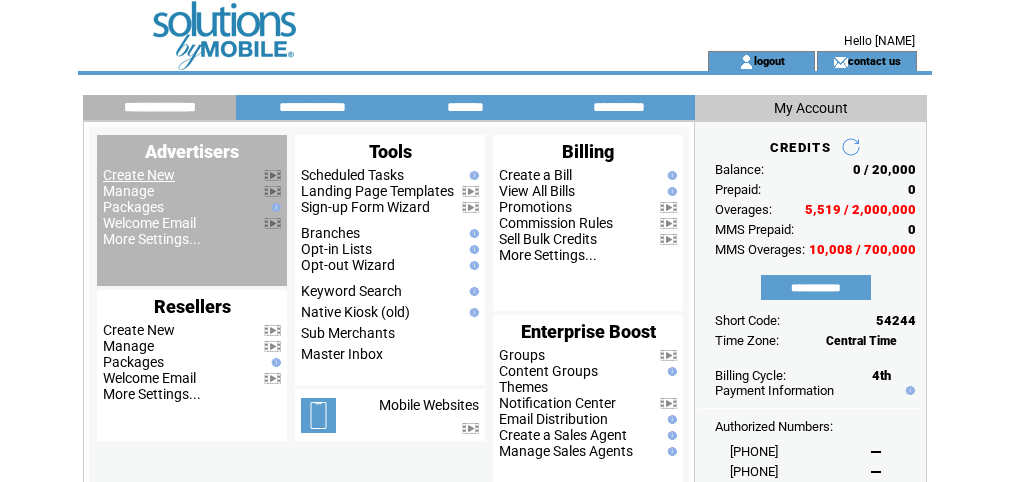 scroll, scrollTop: 0, scrollLeft: 0, axis: both 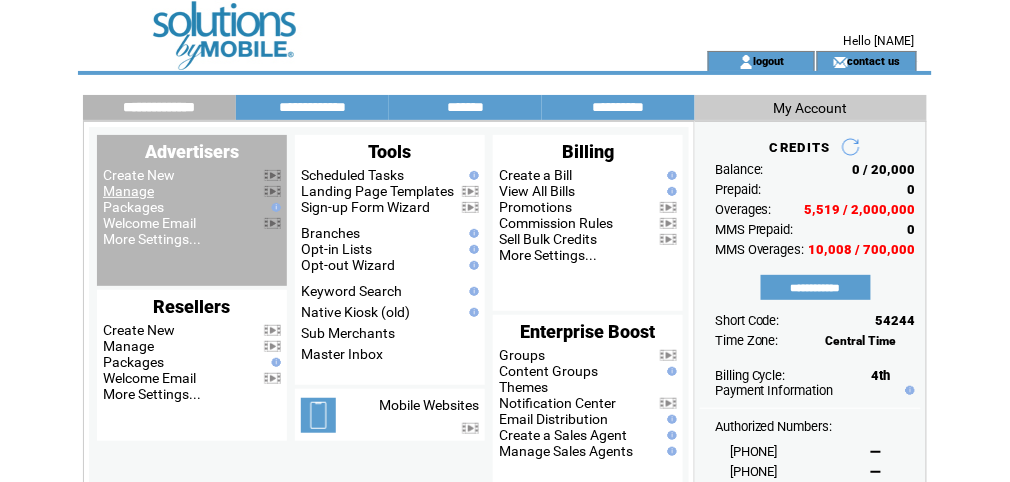 click on "Manage" at bounding box center [128, 191] 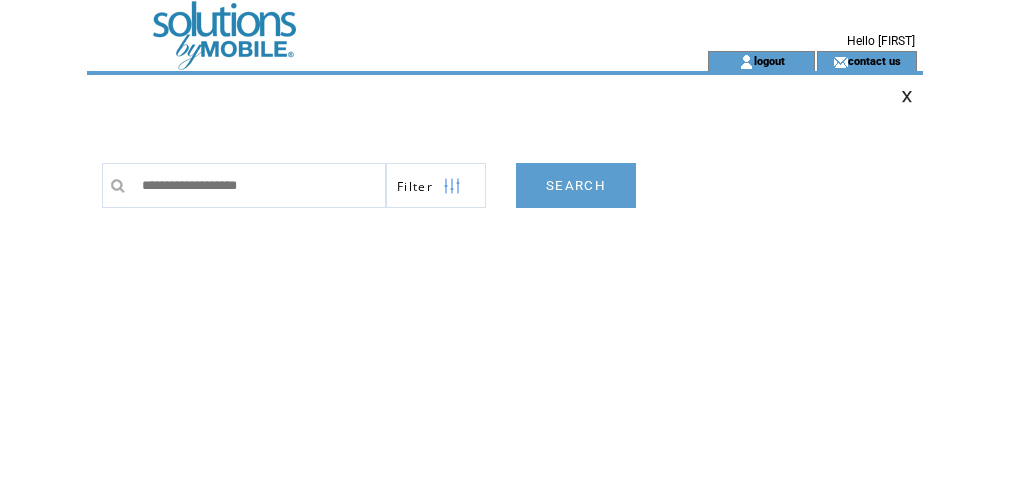 scroll, scrollTop: 0, scrollLeft: 0, axis: both 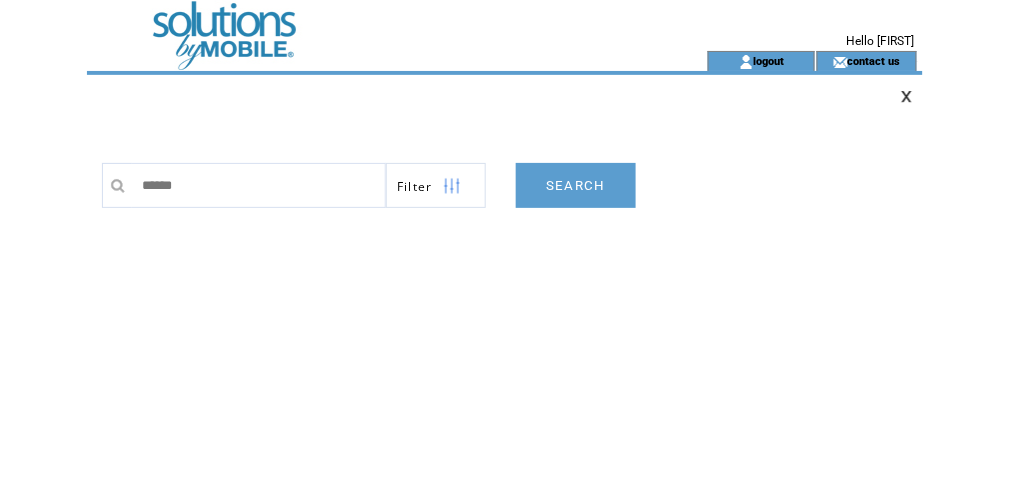 type on "*******" 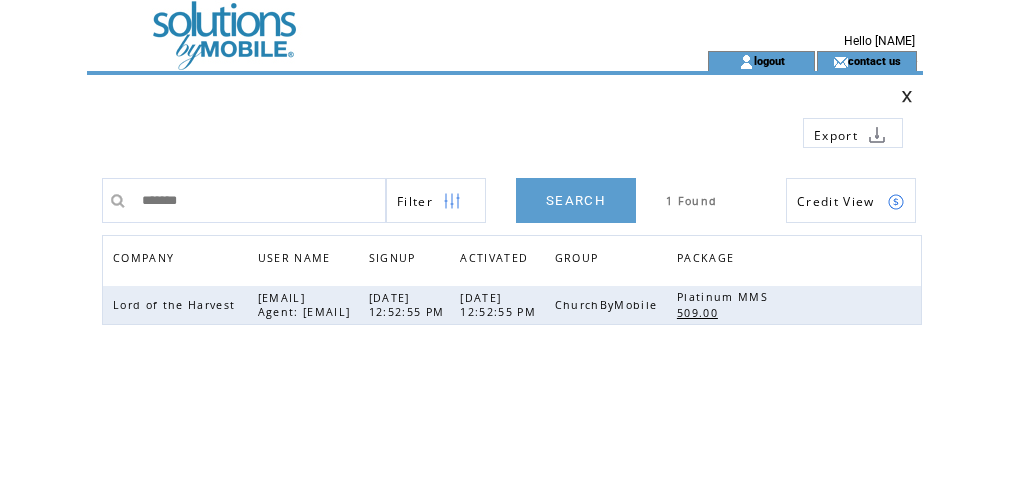 scroll, scrollTop: 0, scrollLeft: 0, axis: both 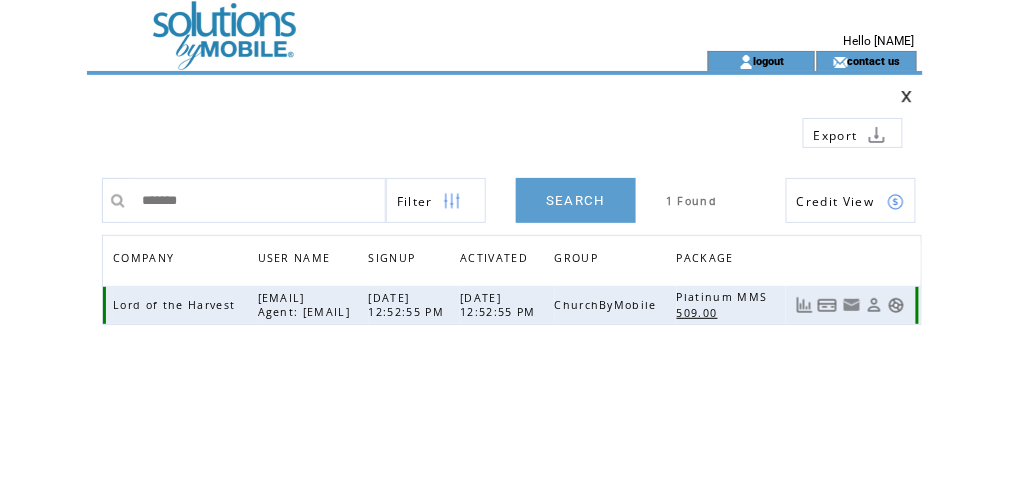 click at bounding box center [896, 305] 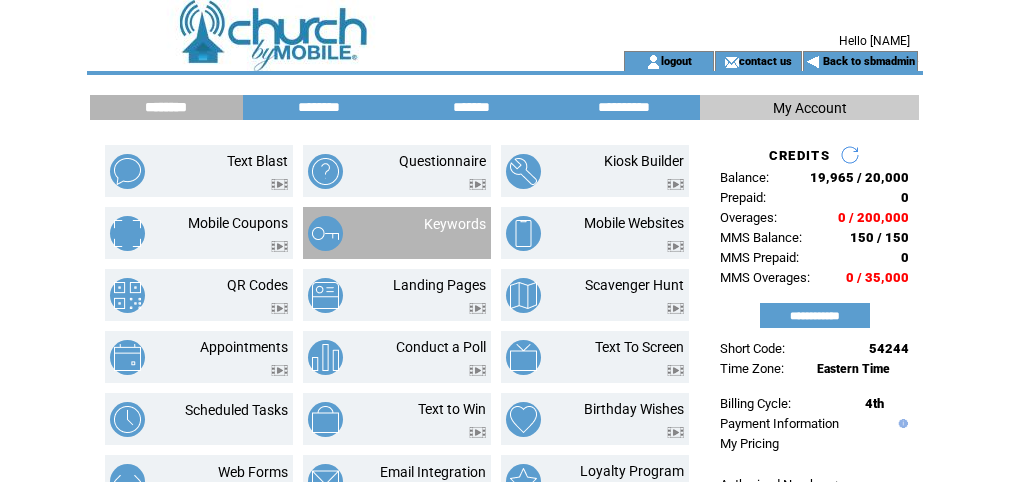 scroll, scrollTop: 0, scrollLeft: 0, axis: both 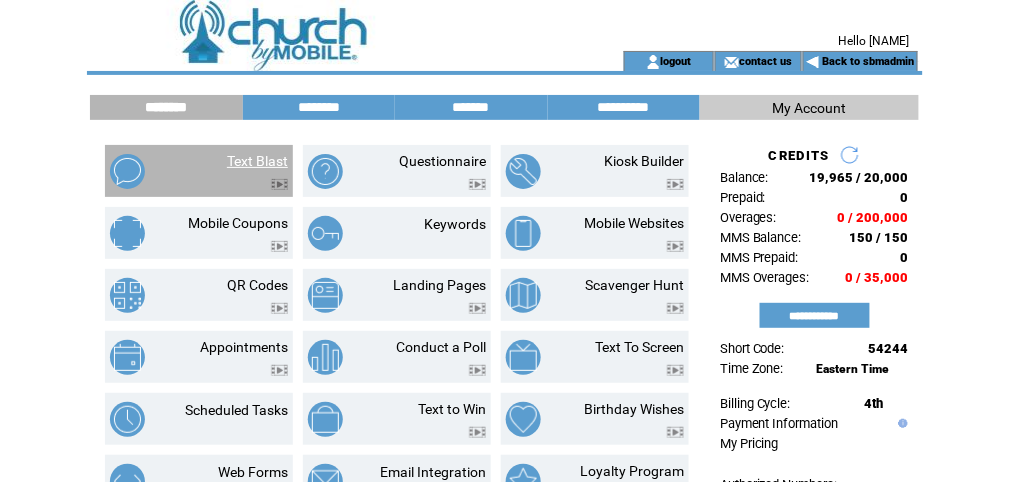 click on "Text Blast" at bounding box center (257, 161) 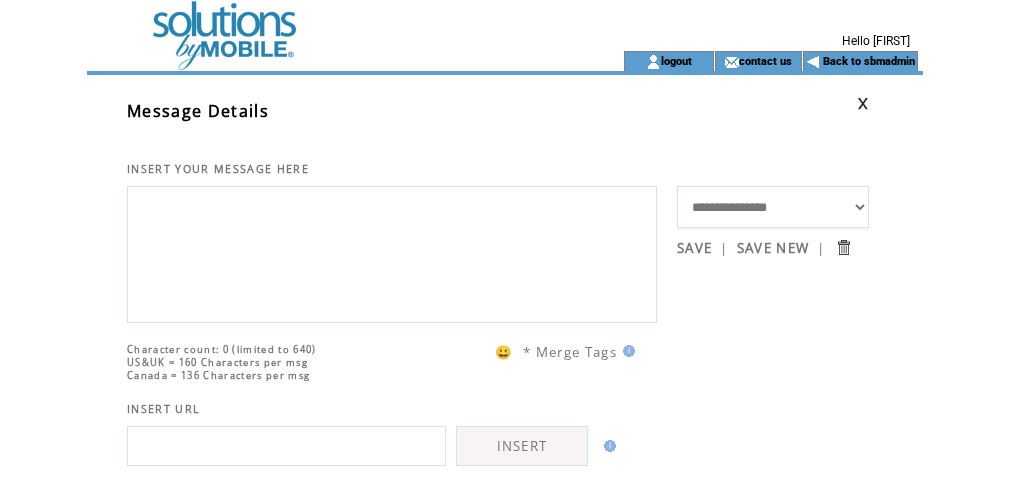 click at bounding box center (392, 252) 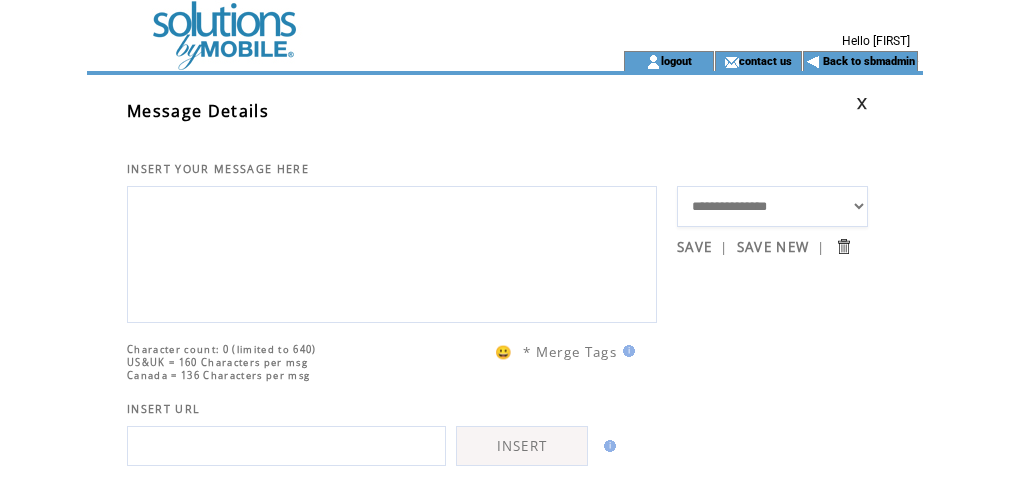 scroll, scrollTop: 0, scrollLeft: 0, axis: both 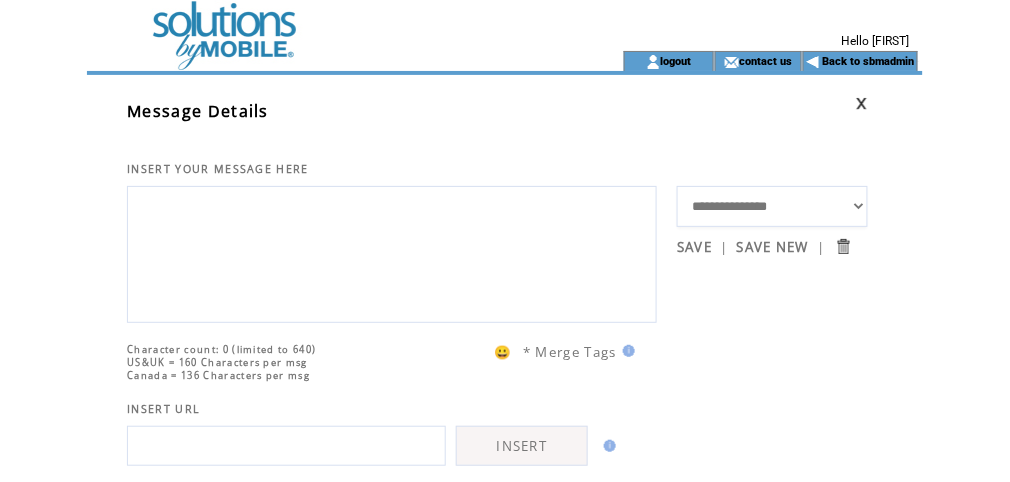 paste on "**********" 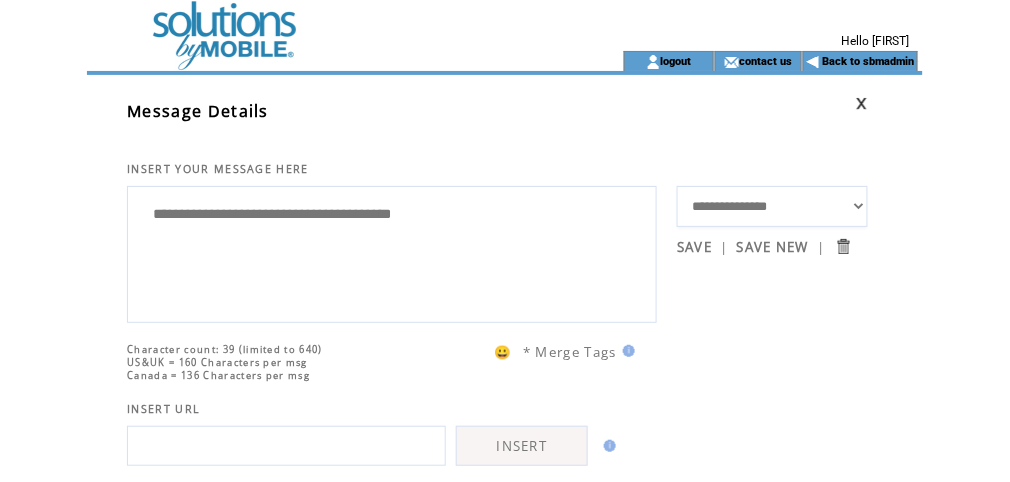 click on "**********" at bounding box center (392, 252) 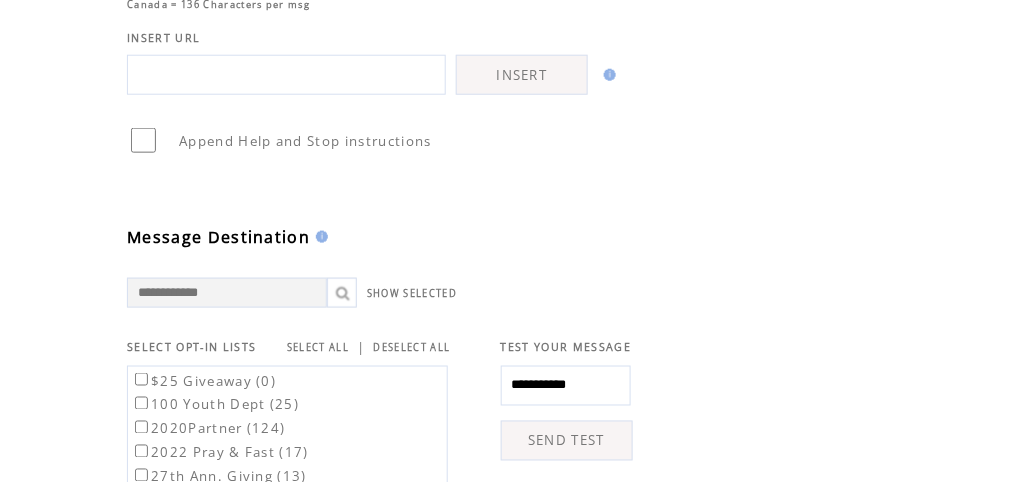 scroll, scrollTop: 373, scrollLeft: 0, axis: vertical 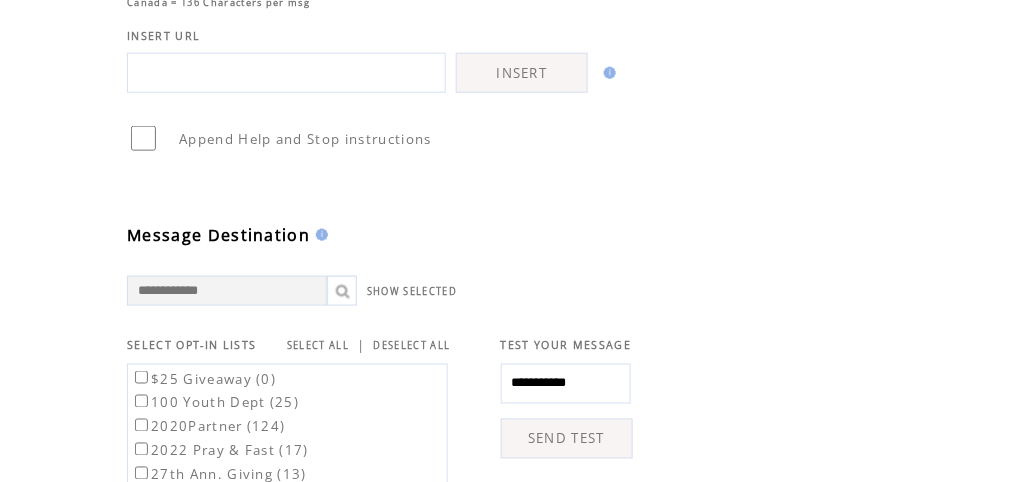 type on "**********" 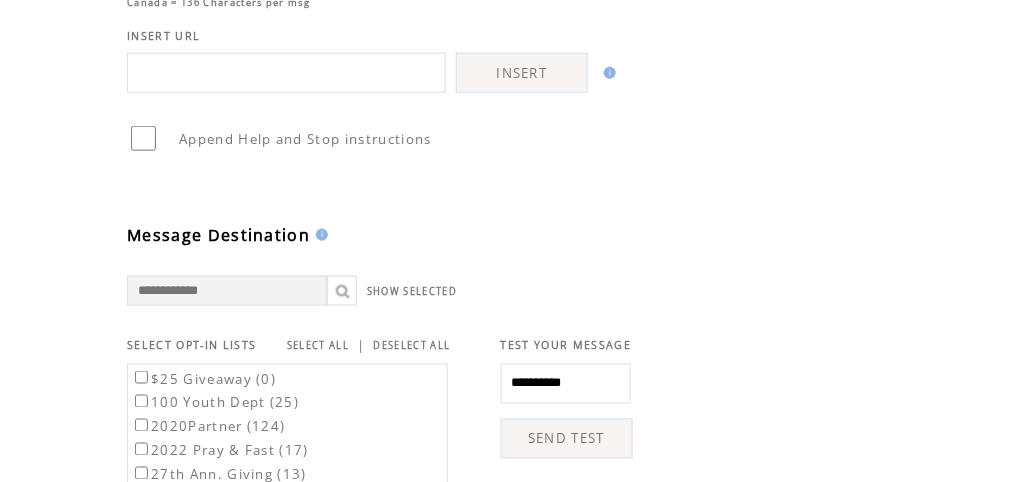 type on "**********" 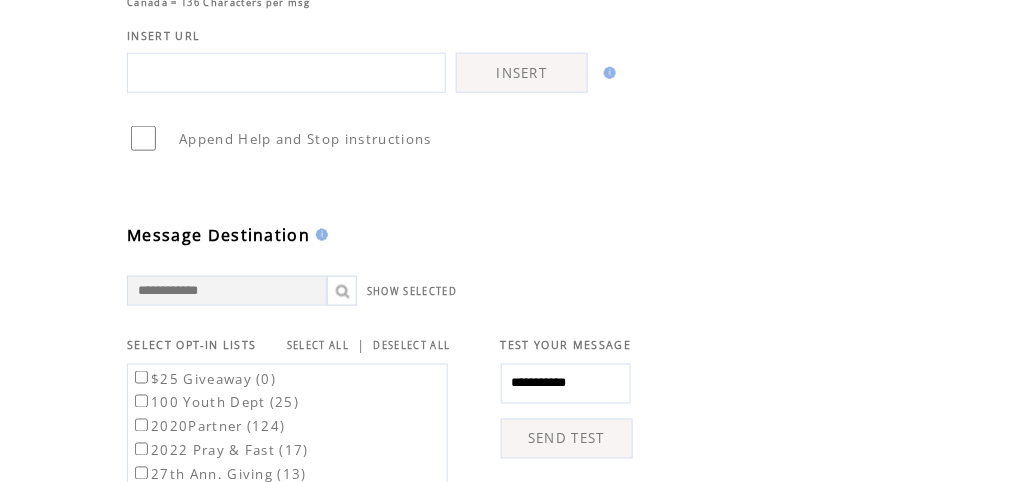 click on "SEND TEST" at bounding box center [567, 439] 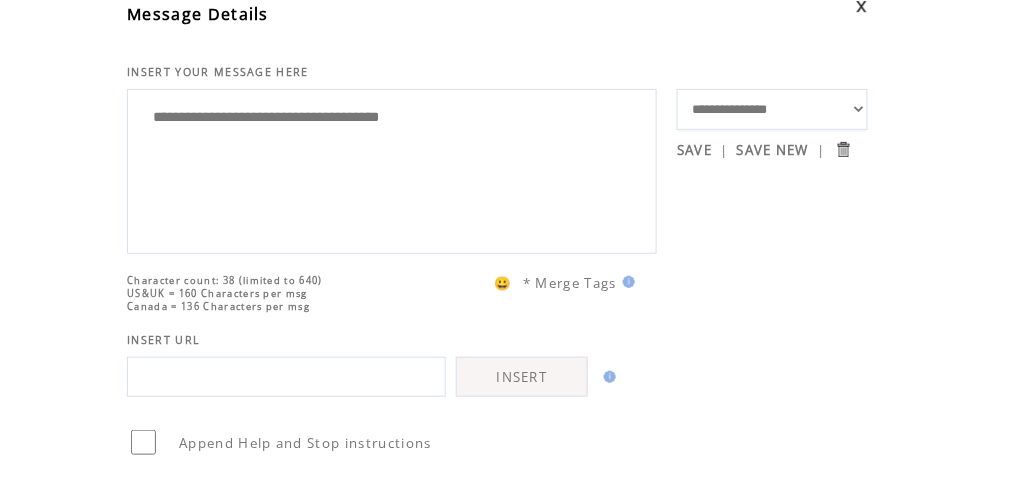scroll, scrollTop: 533, scrollLeft: 0, axis: vertical 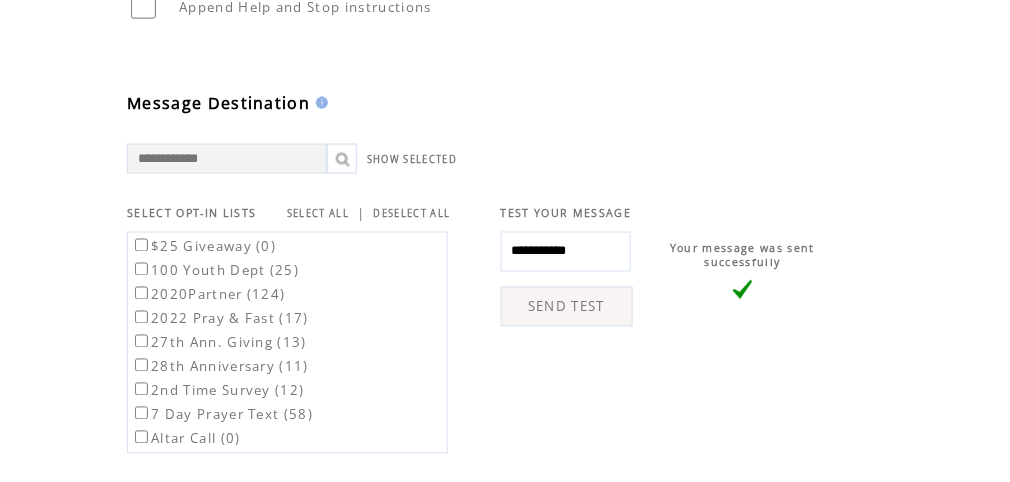click on "**********" at bounding box center [566, 252] 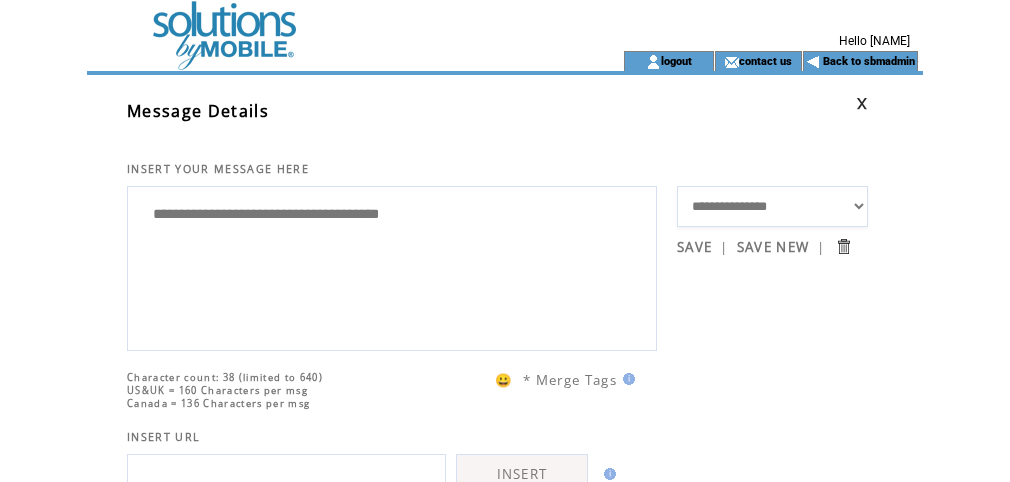 scroll, scrollTop: 0, scrollLeft: 0, axis: both 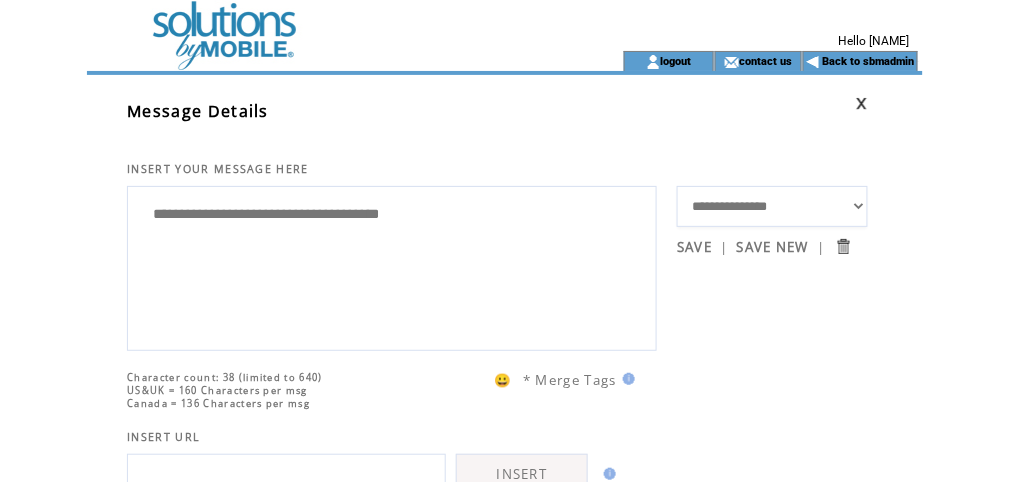 click at bounding box center (327, 61) 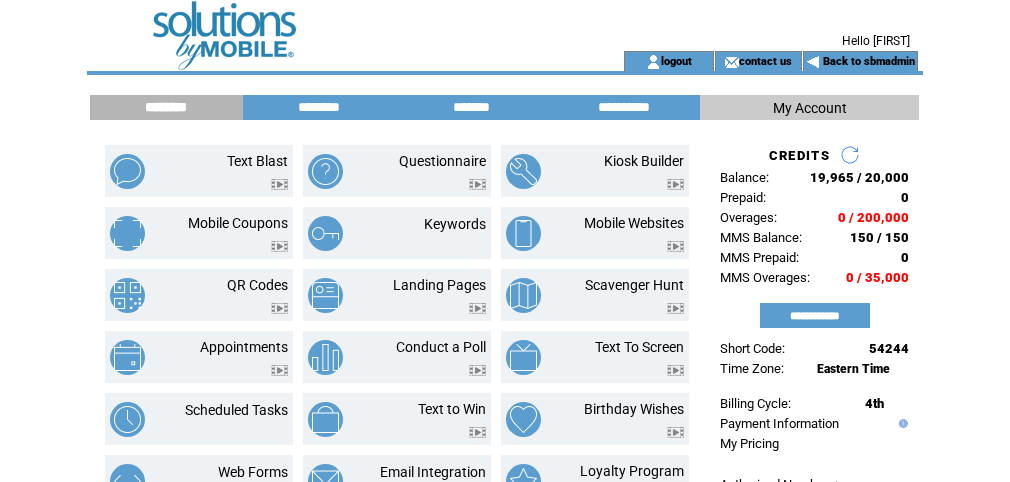 scroll, scrollTop: 0, scrollLeft: 0, axis: both 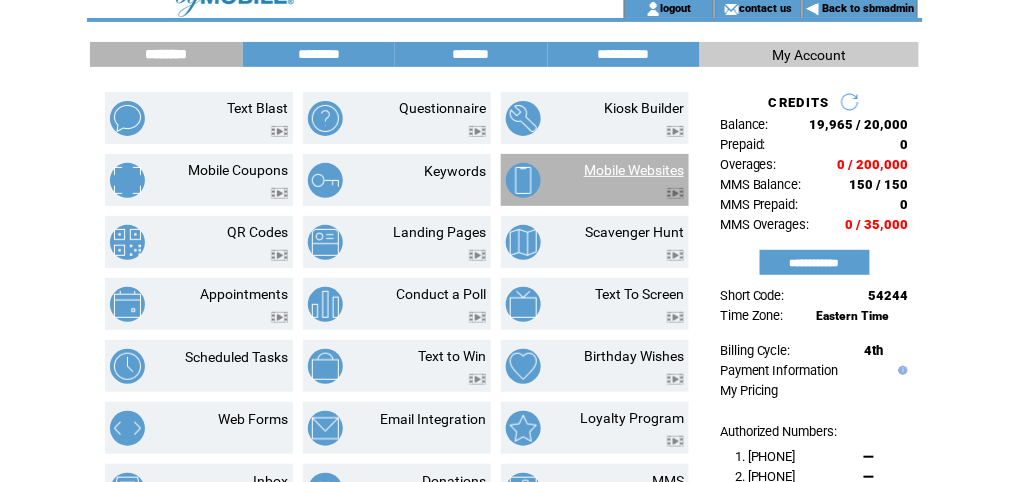 click on "Mobile Websites" at bounding box center [634, 170] 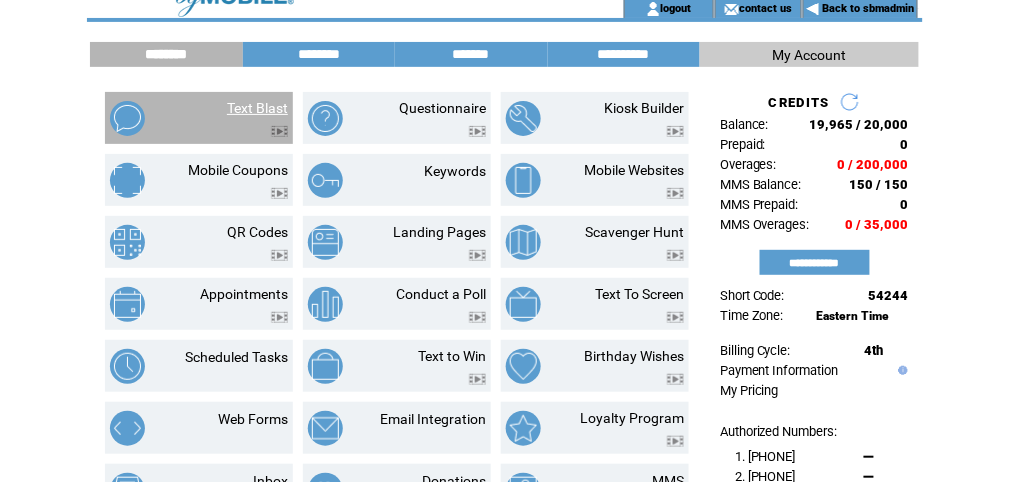 click on "Text Blast" at bounding box center (257, 108) 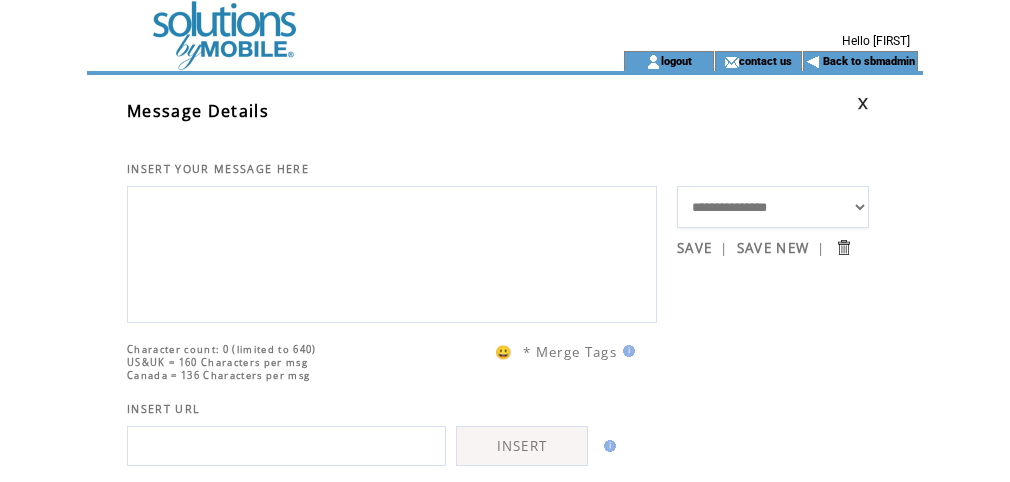 click at bounding box center [392, 252] 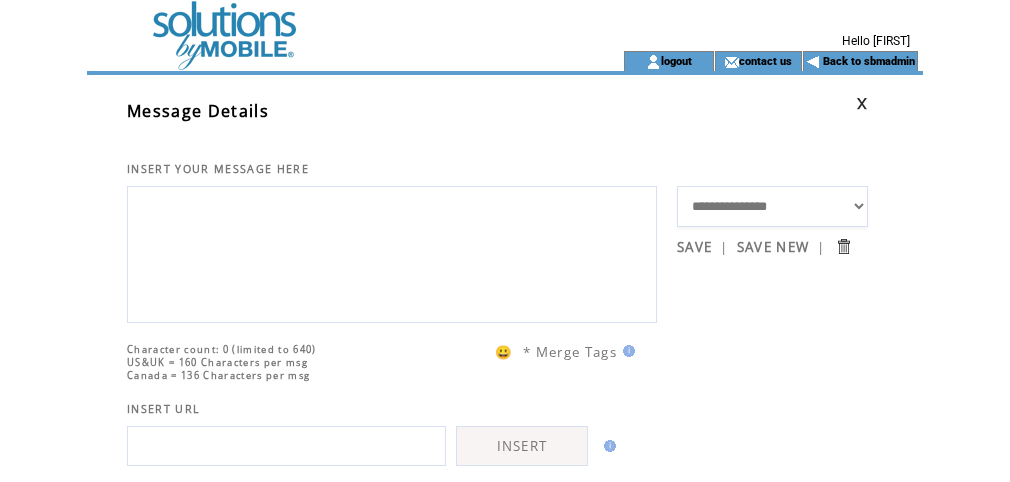 scroll, scrollTop: 0, scrollLeft: 0, axis: both 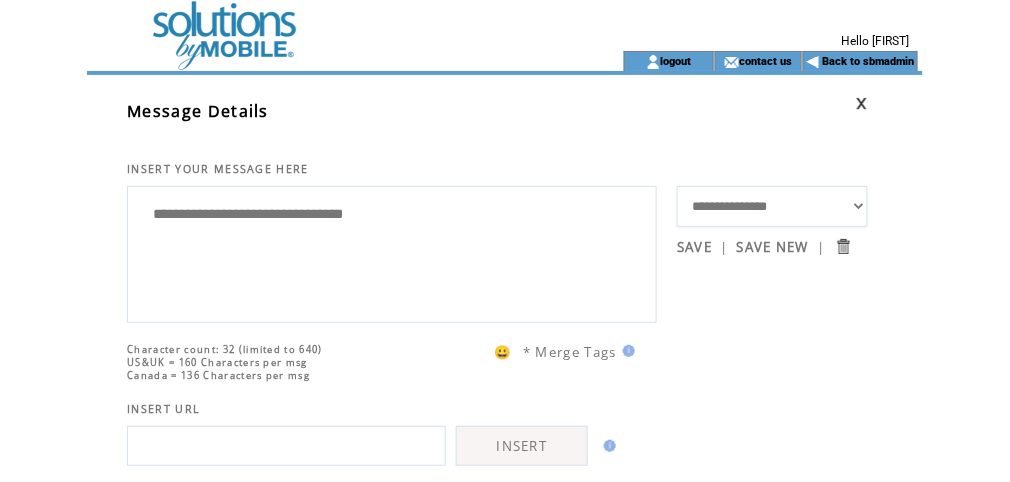 type on "**********" 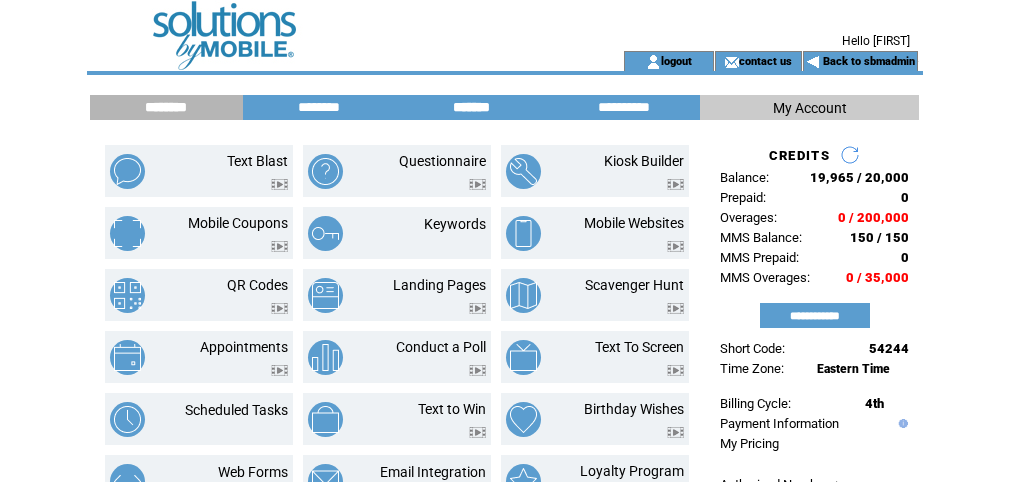 scroll, scrollTop: 0, scrollLeft: 0, axis: both 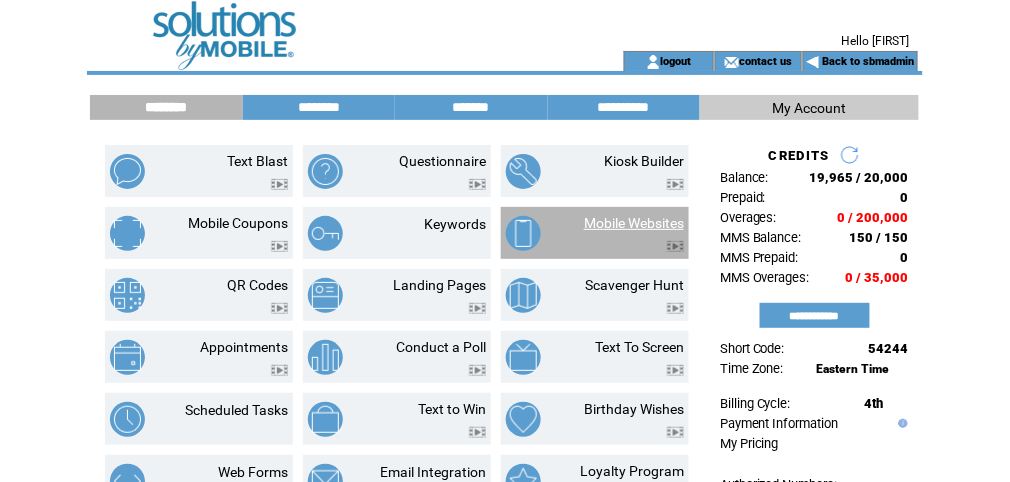 click on "Mobile Websites" at bounding box center [634, 223] 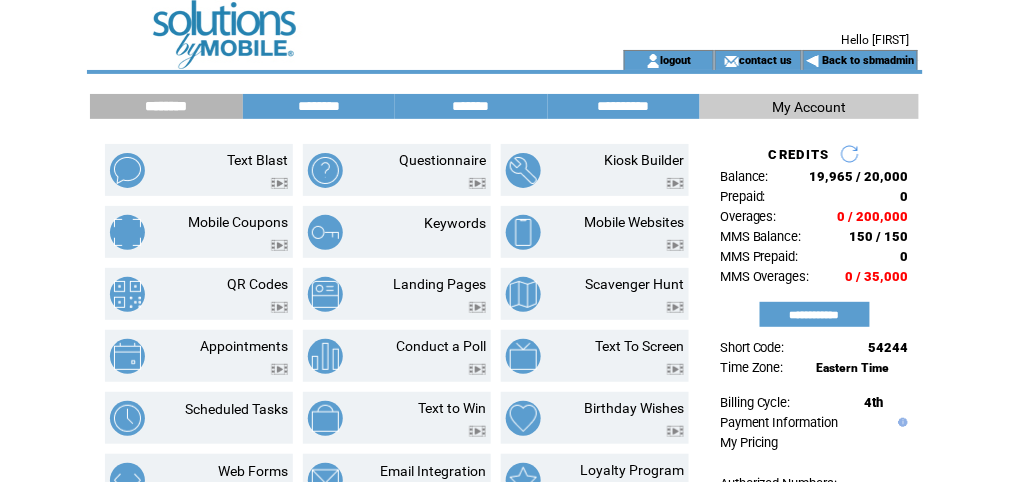scroll, scrollTop: 0, scrollLeft: 0, axis: both 